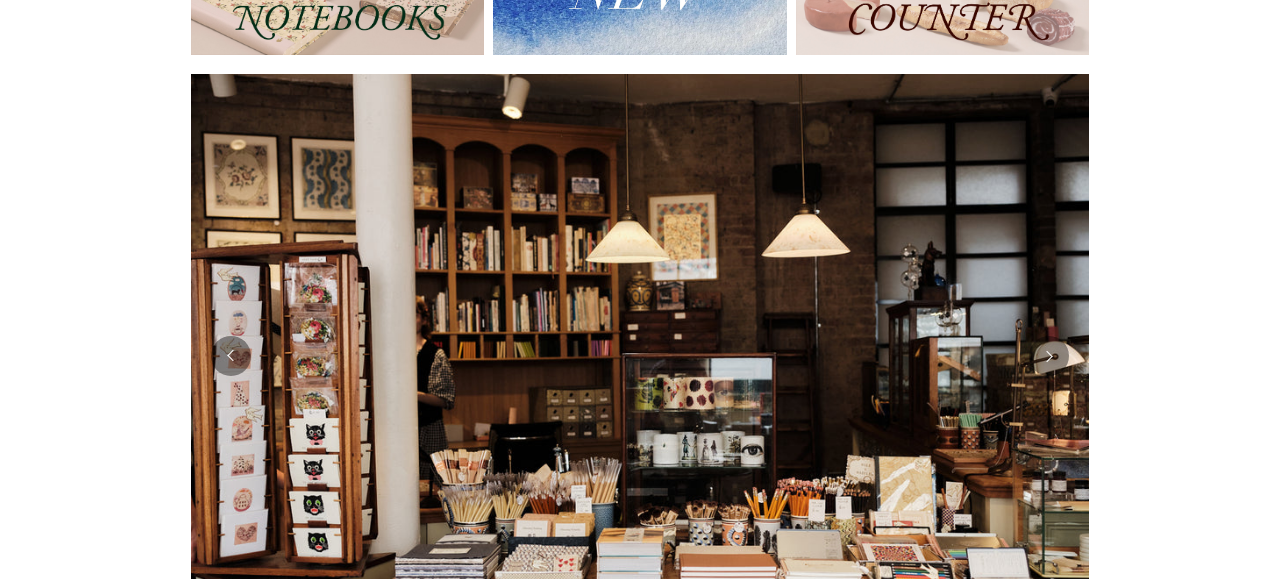 scroll, scrollTop: 348, scrollLeft: 0, axis: vertical 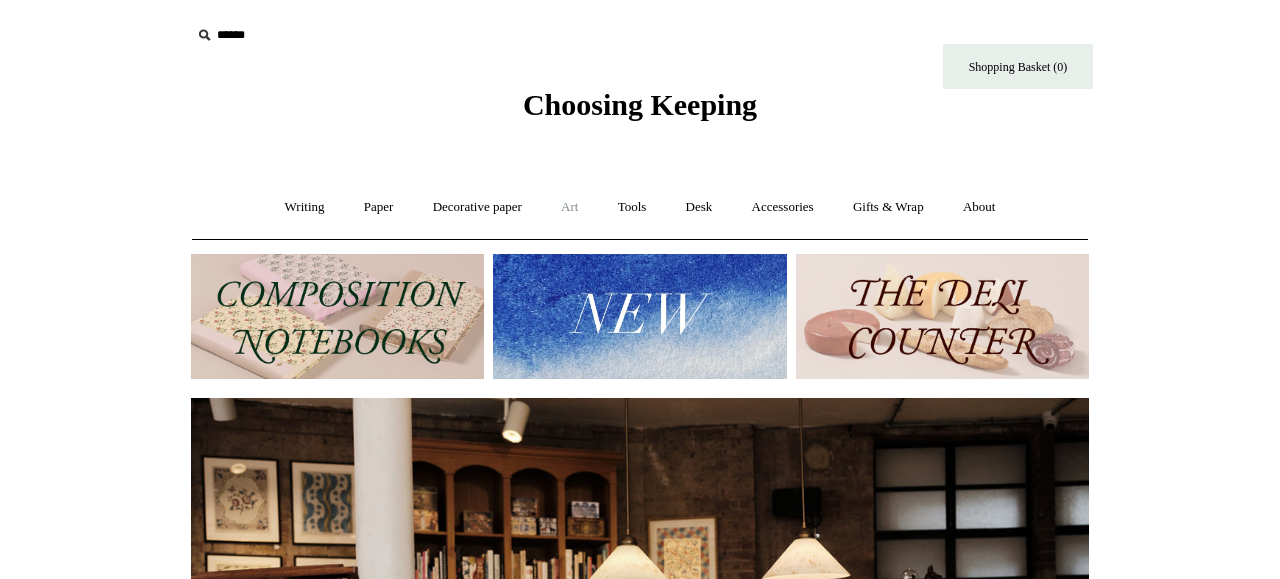 click on "Art +" at bounding box center [569, 207] 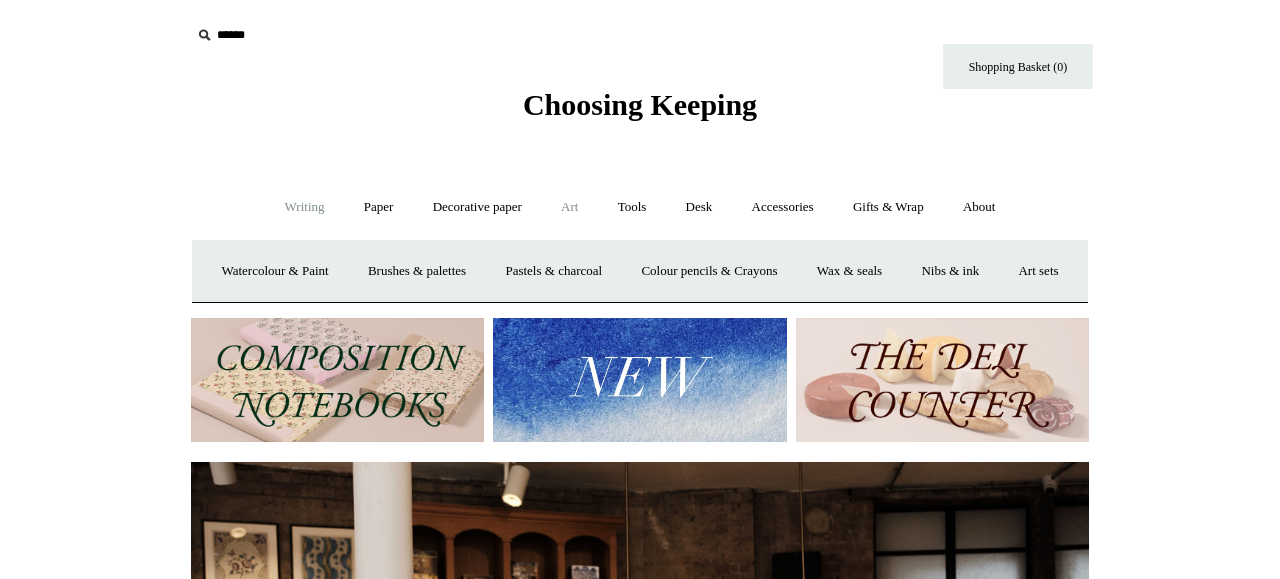 click on "Writing +" at bounding box center [305, 207] 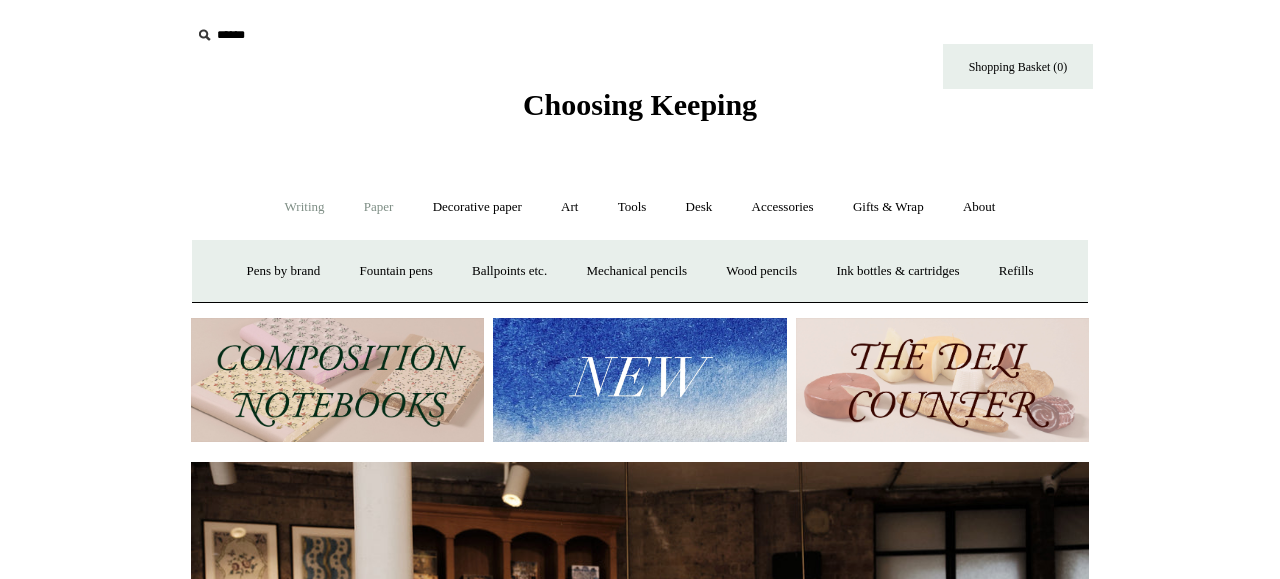 click on "Paper +" at bounding box center [379, 207] 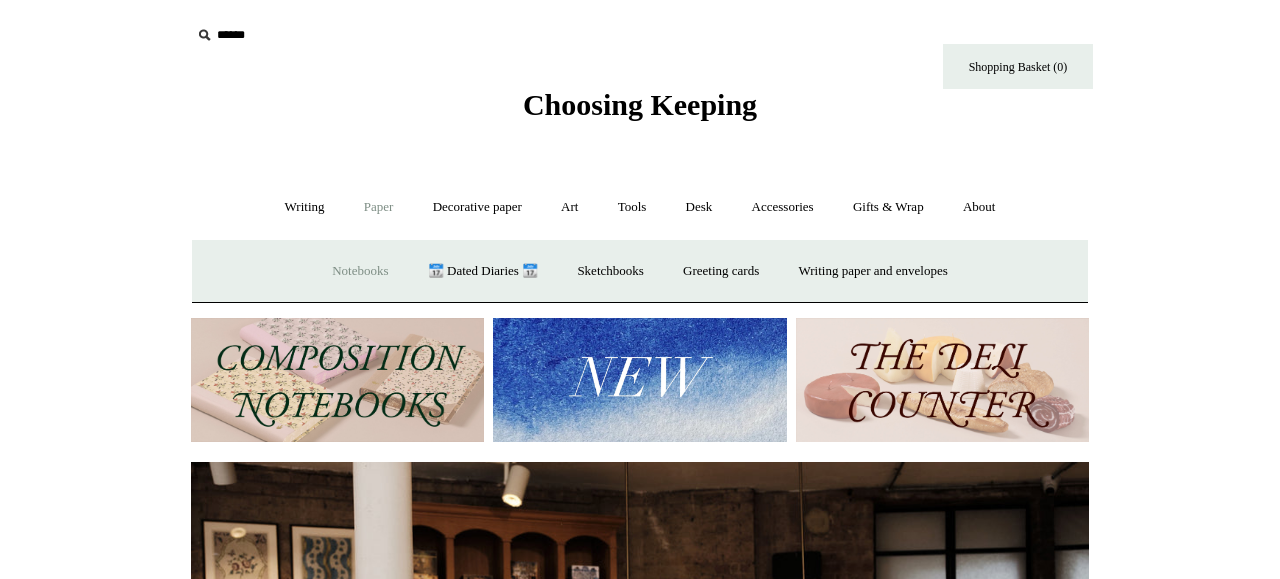 click on "Notebooks +" at bounding box center (360, 271) 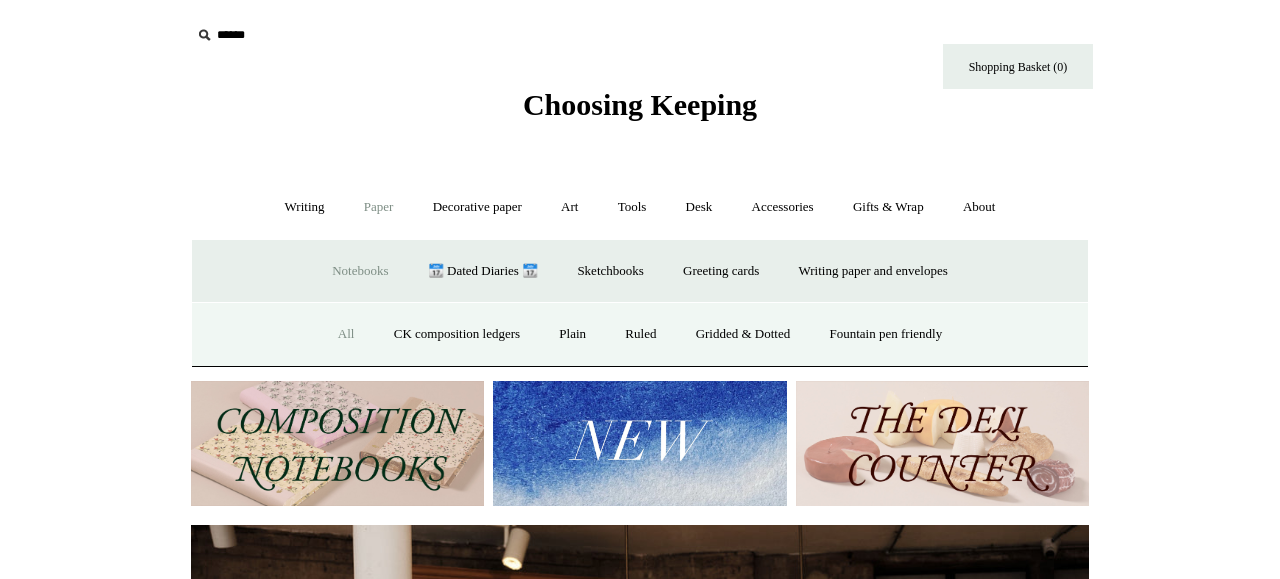 click on "All" at bounding box center (346, 334) 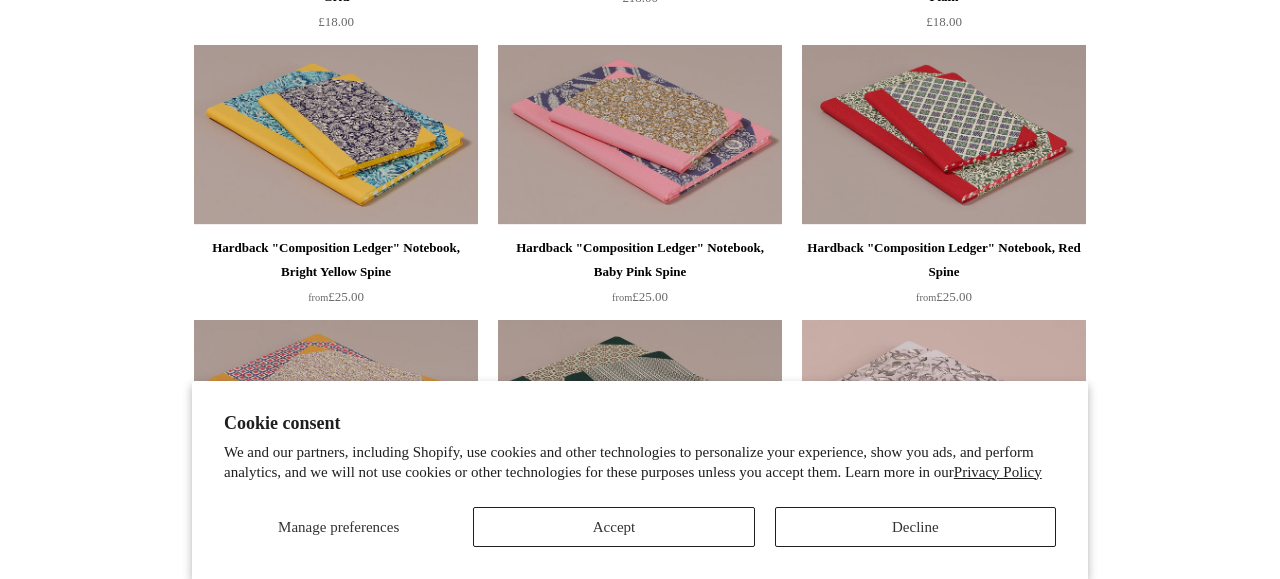 scroll, scrollTop: 491, scrollLeft: 0, axis: vertical 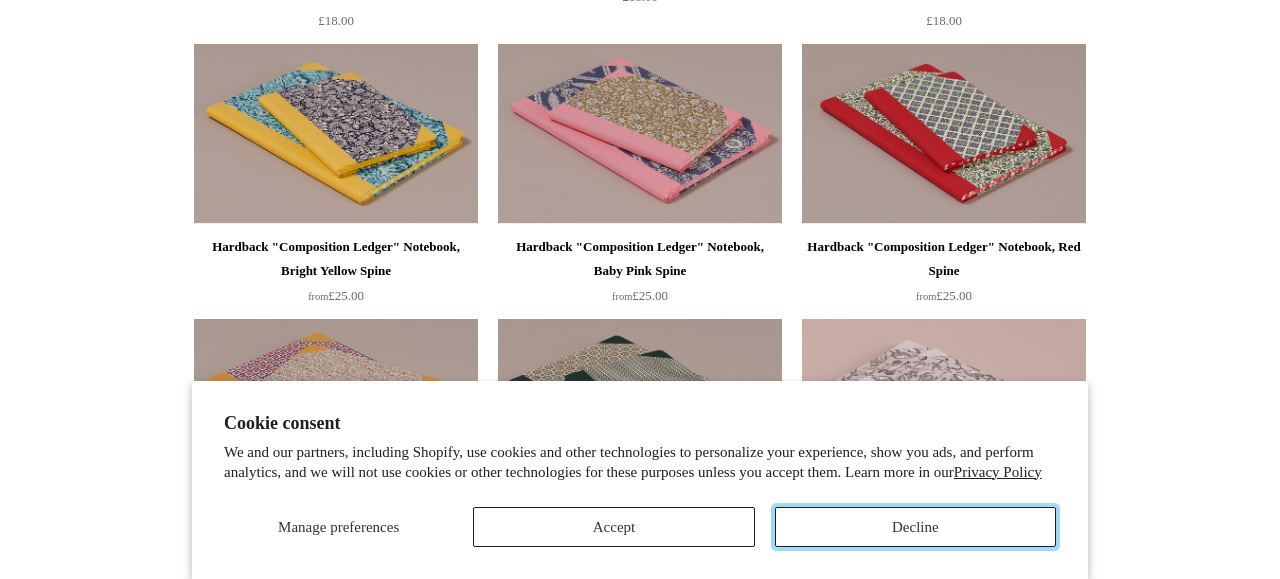 click on "Decline" at bounding box center (915, 527) 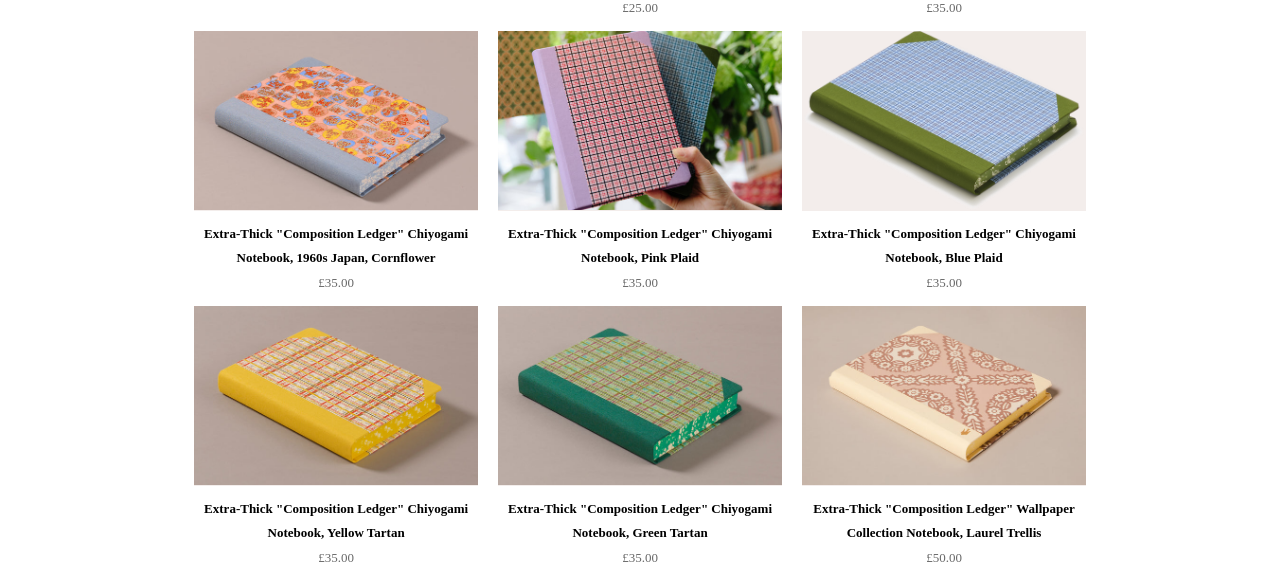 scroll, scrollTop: 0, scrollLeft: 0, axis: both 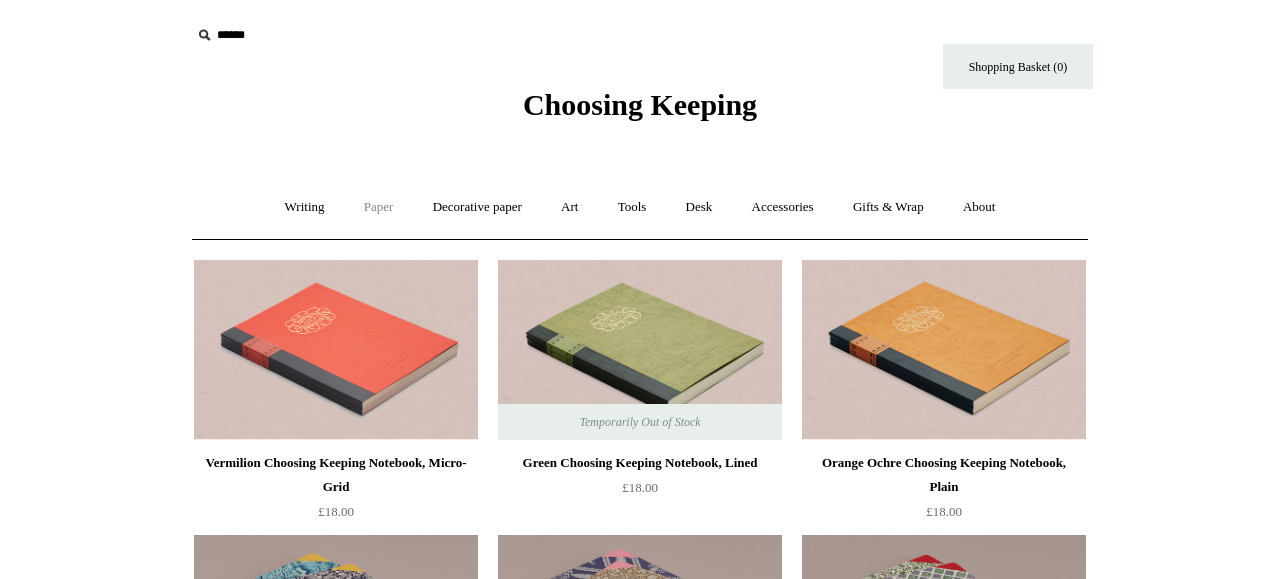 click on "Paper +" at bounding box center [379, 207] 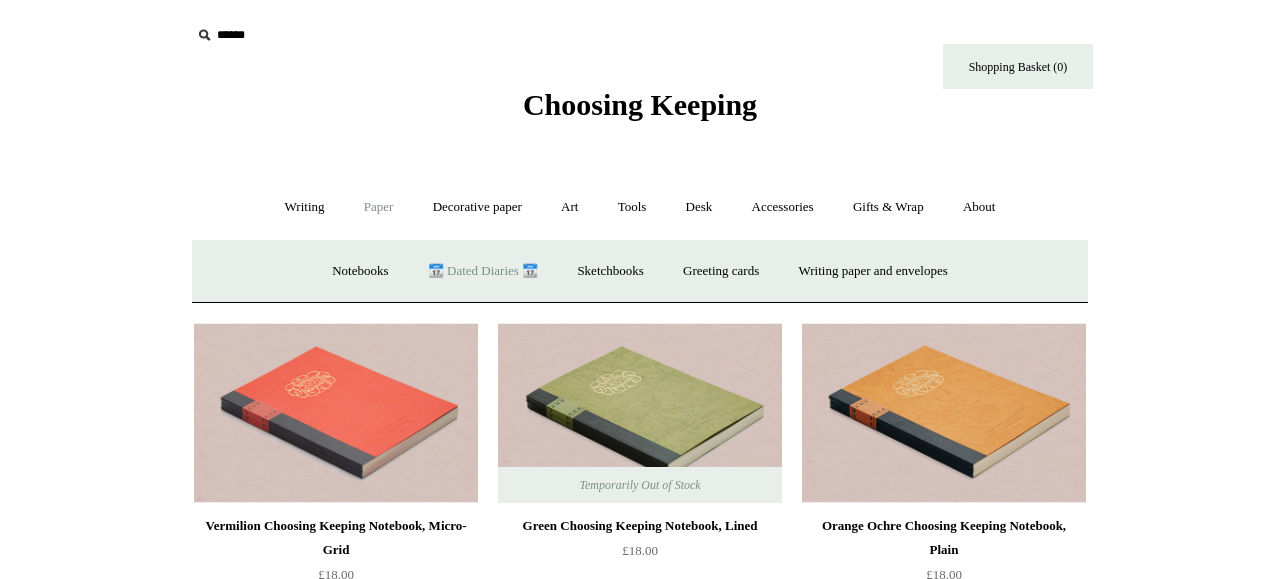 click on "📆 Dated Diaries 📆" at bounding box center (483, 271) 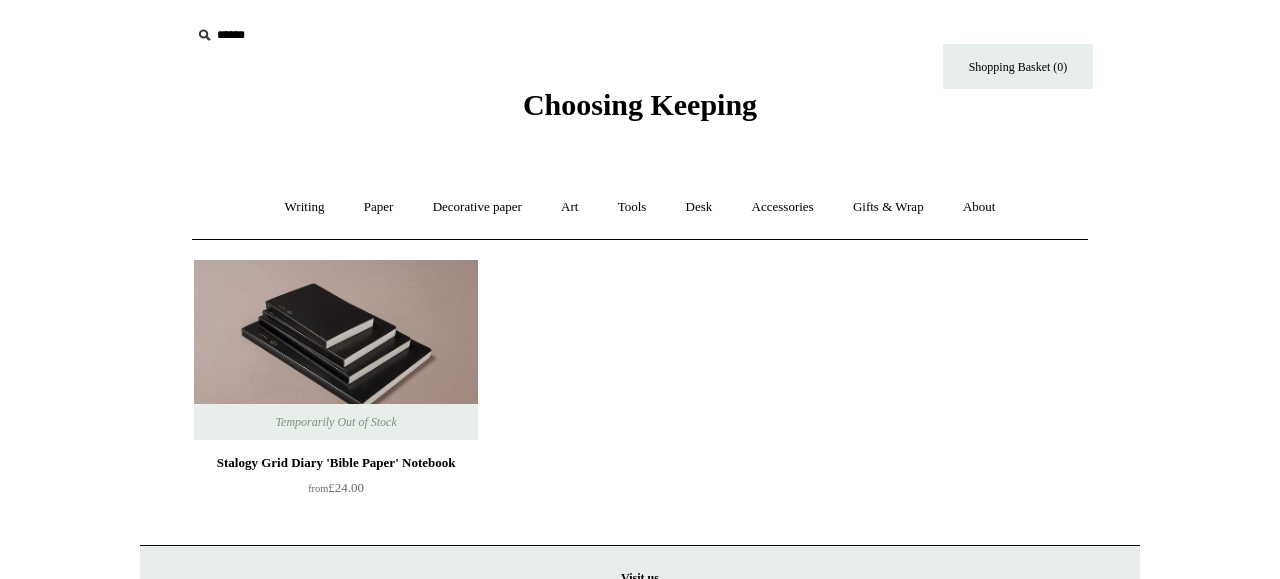 scroll, scrollTop: 64, scrollLeft: 0, axis: vertical 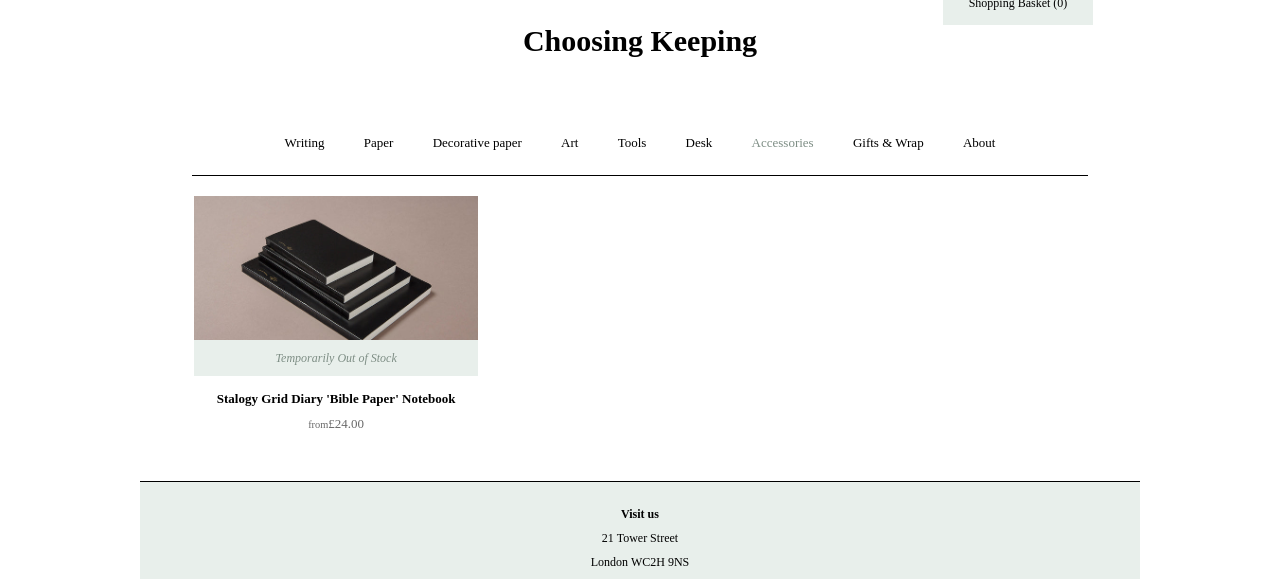 click on "Accessories +" at bounding box center (783, 143) 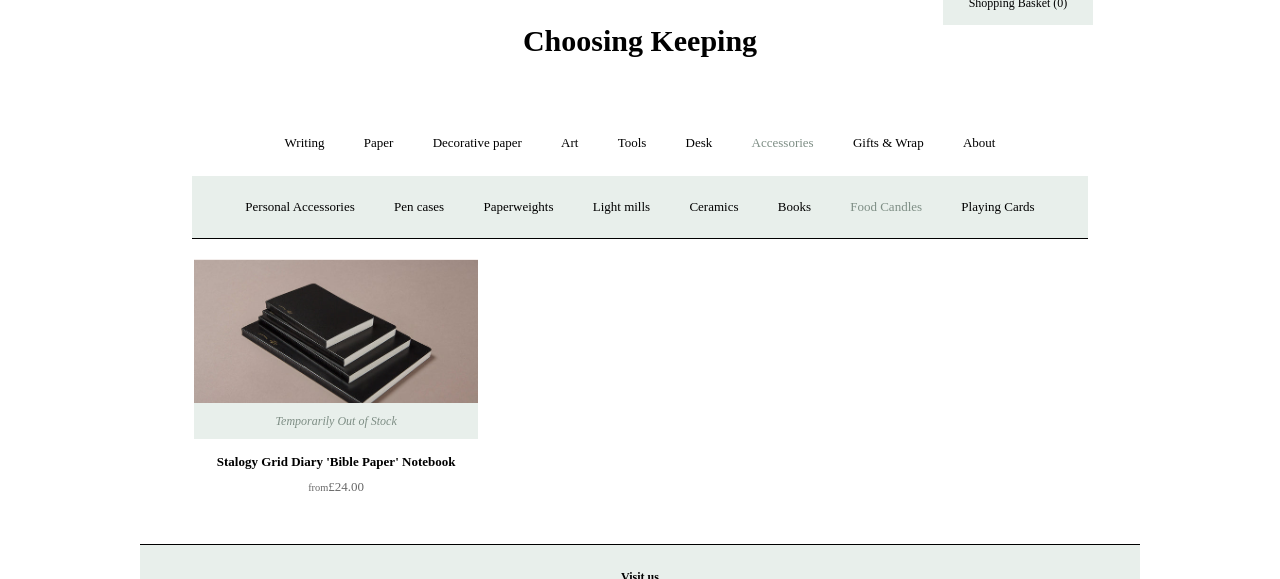 click on "Food Candles" at bounding box center (886, 207) 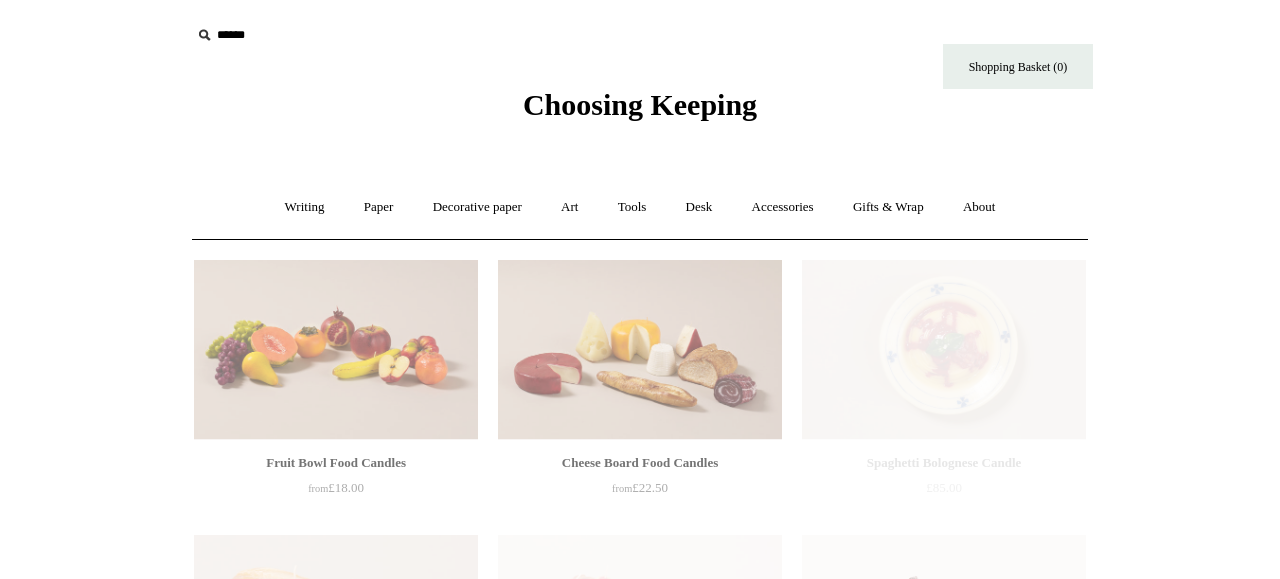 scroll, scrollTop: 0, scrollLeft: 0, axis: both 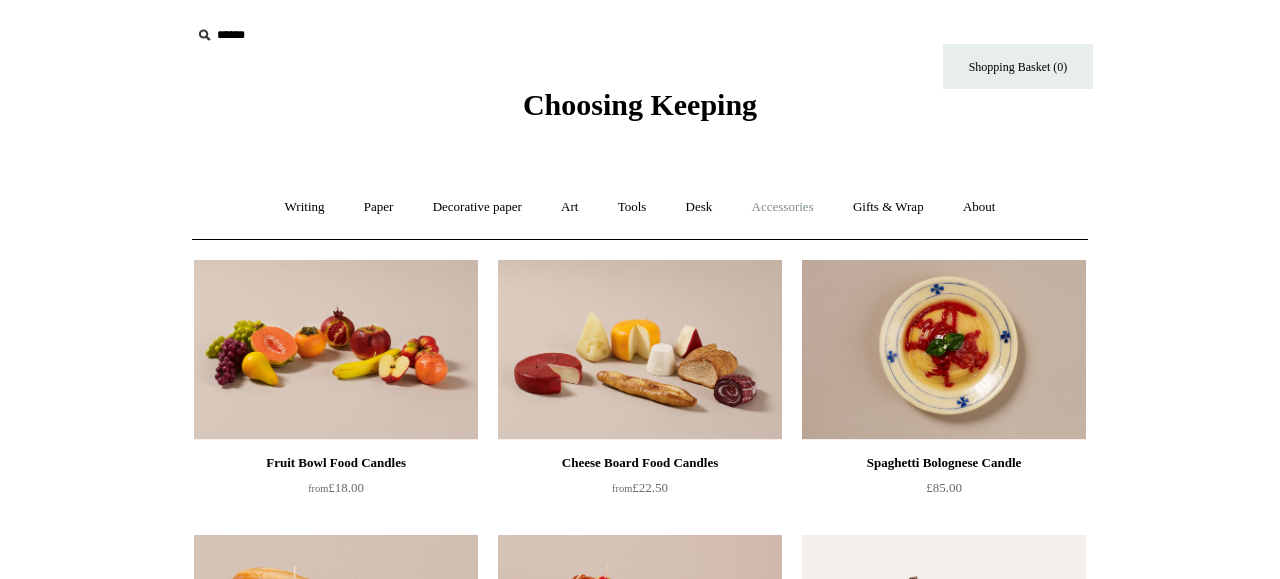 click on "Accessories +" at bounding box center [783, 207] 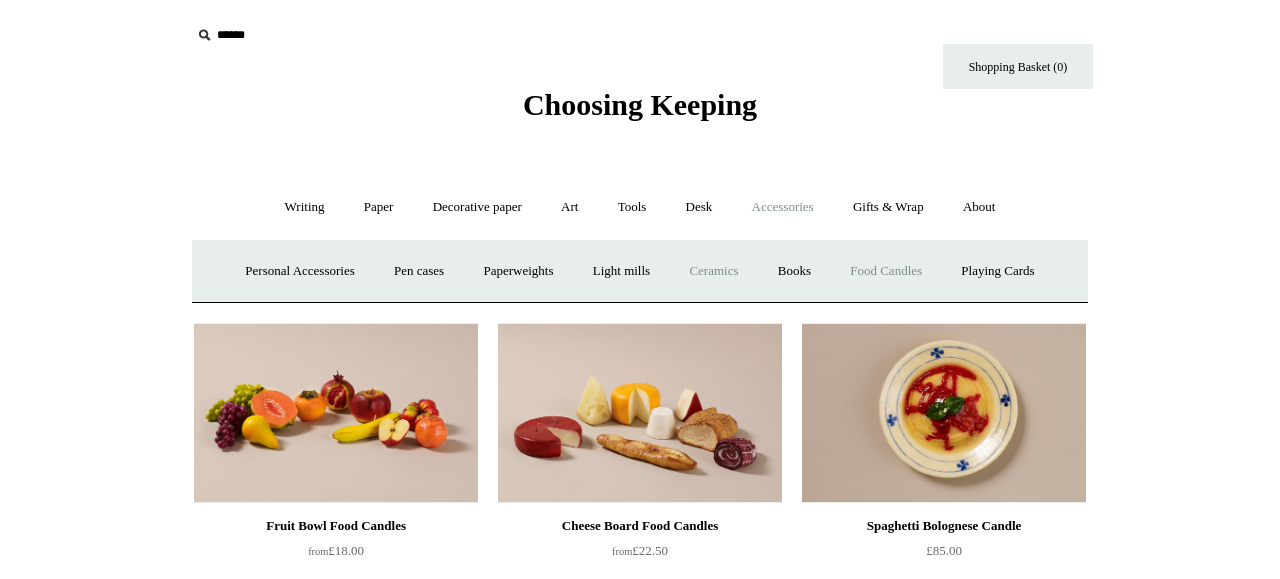 click on "Ceramics  +" at bounding box center (713, 271) 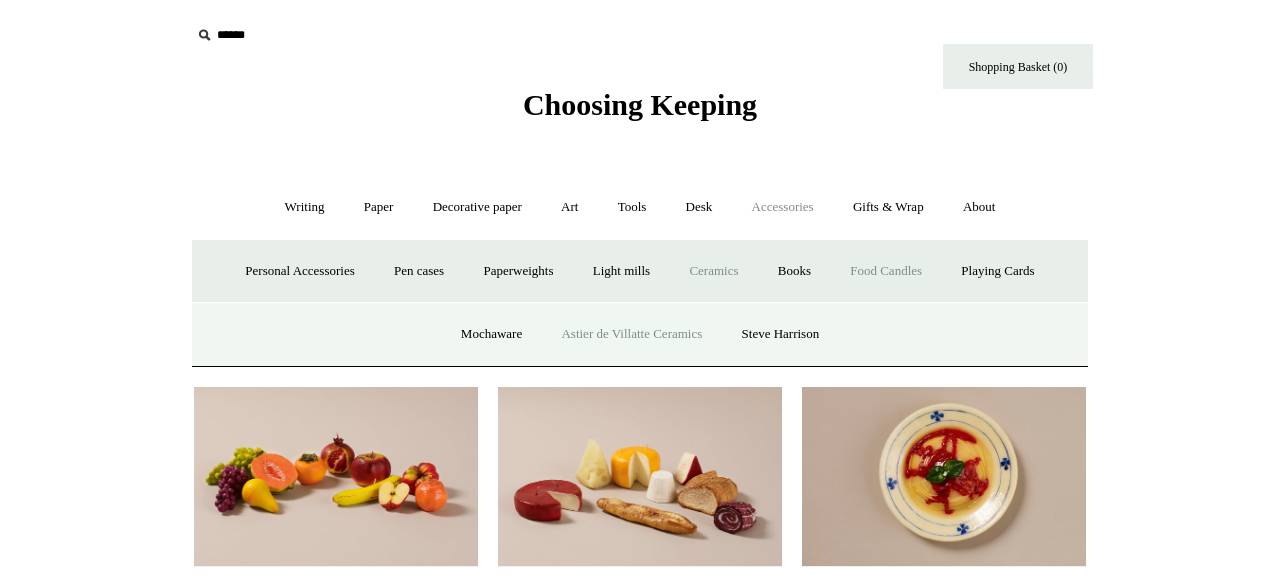 click on "Astier de Villatte Ceramics" at bounding box center (631, 334) 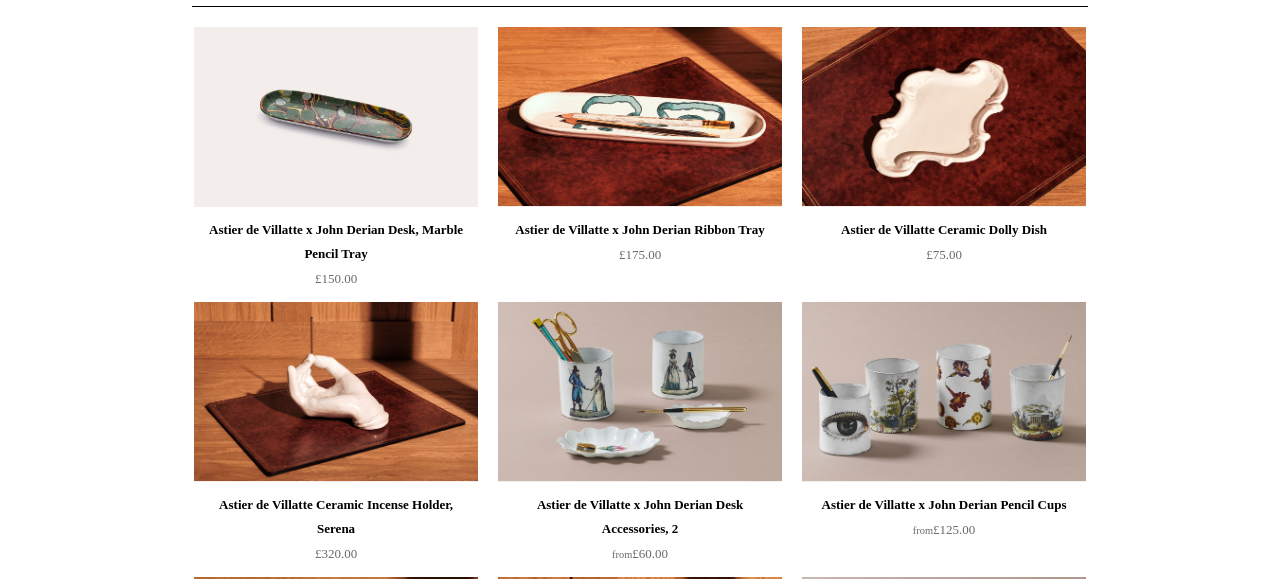 scroll, scrollTop: 0, scrollLeft: 0, axis: both 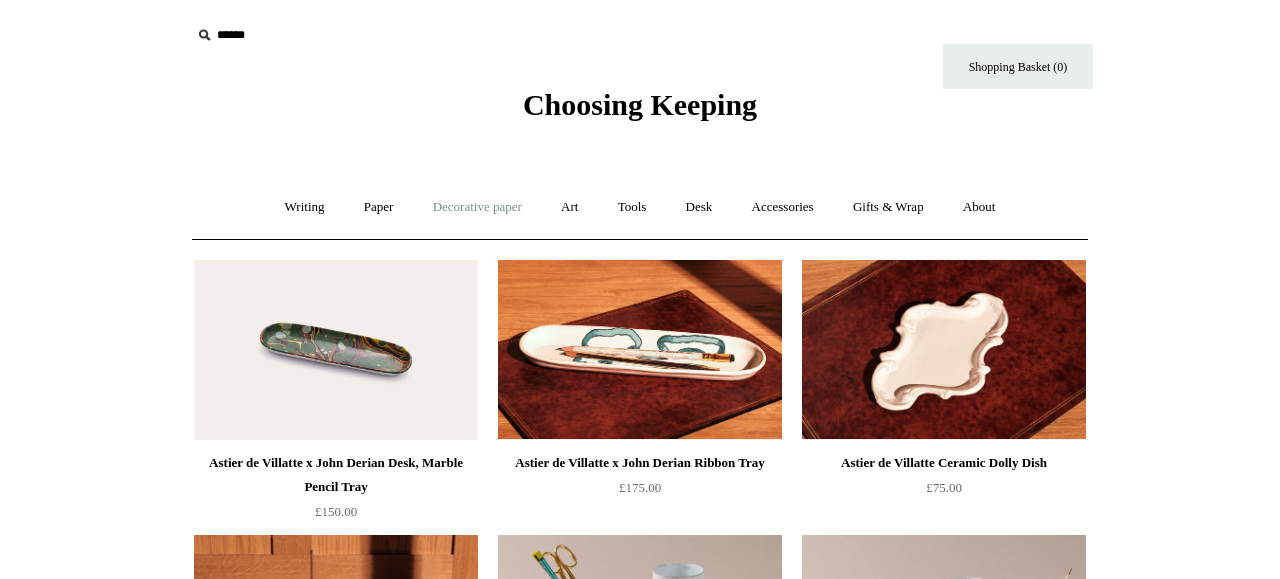 click on "Decorative paper +" at bounding box center (477, 207) 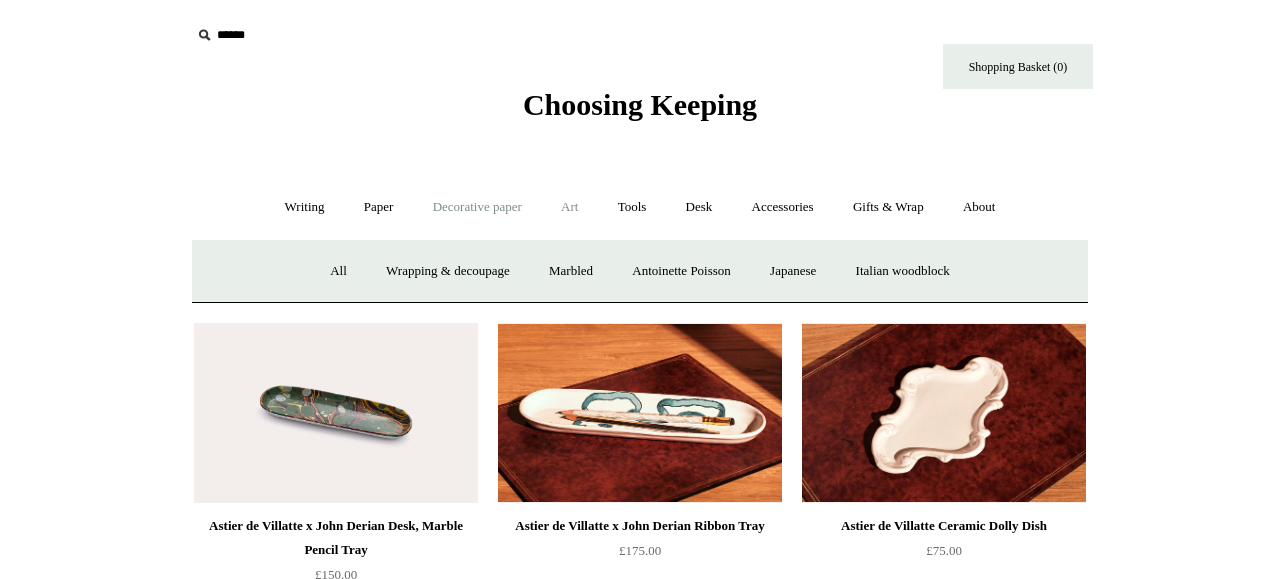 click on "Art +" at bounding box center [569, 207] 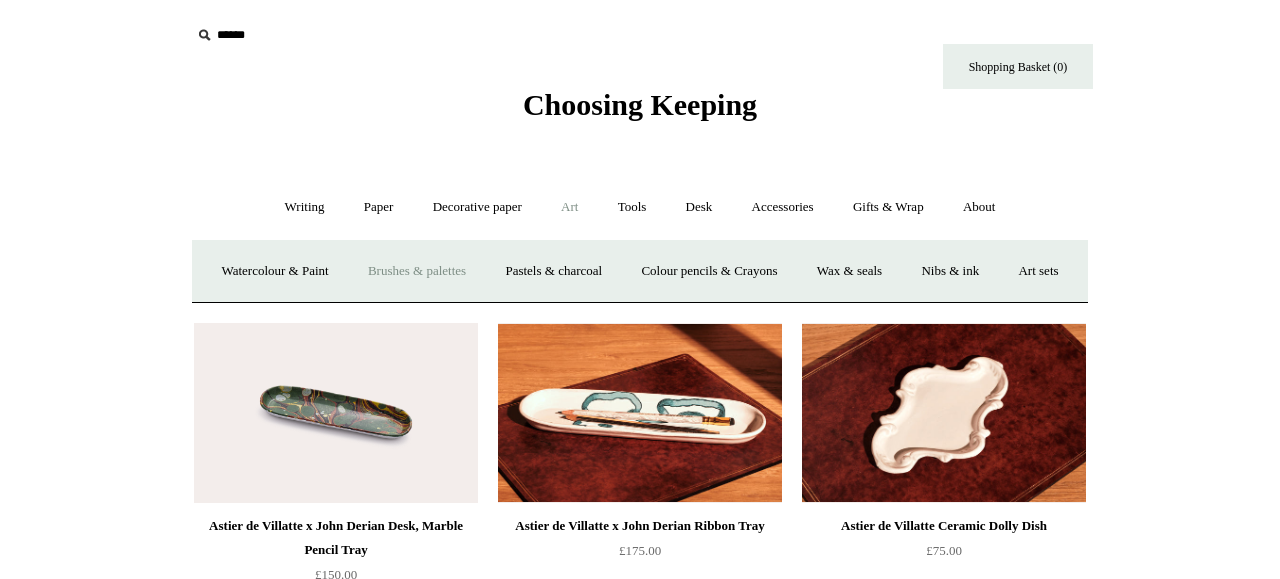 click on "Brushes & palettes" at bounding box center (417, 271) 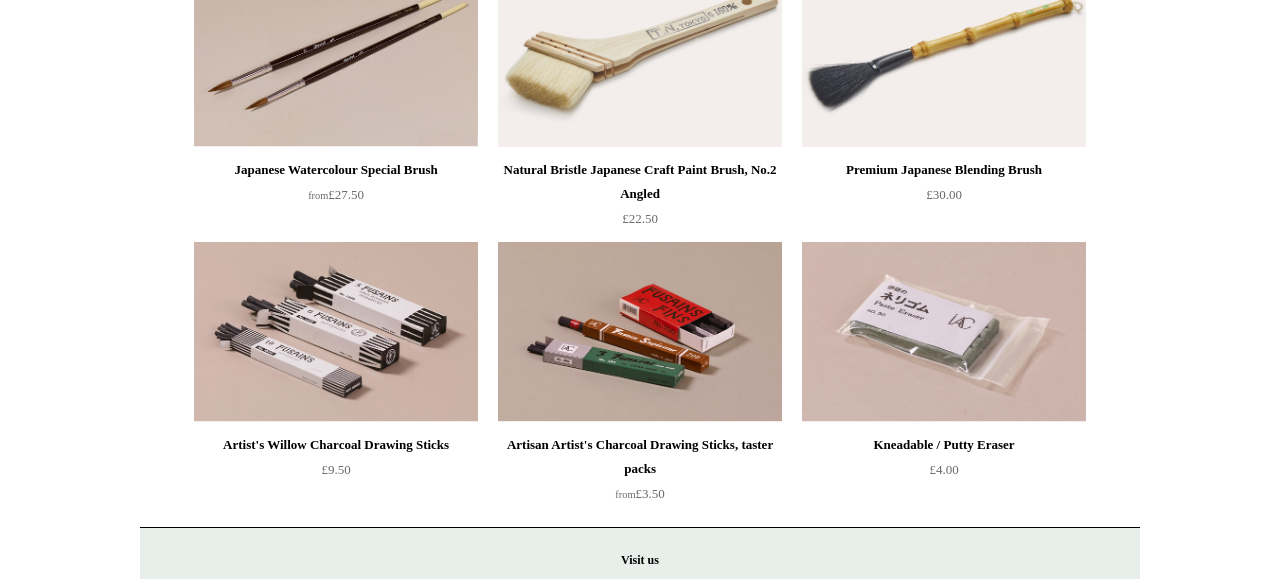 scroll, scrollTop: 1104, scrollLeft: 0, axis: vertical 